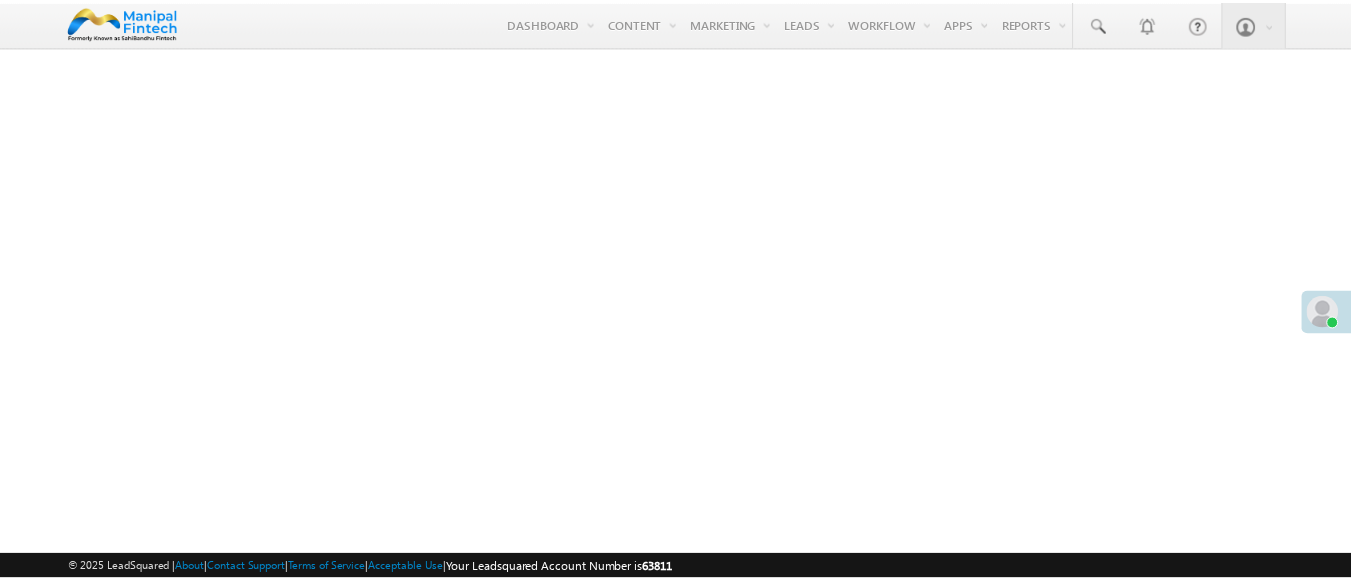 scroll, scrollTop: 0, scrollLeft: 0, axis: both 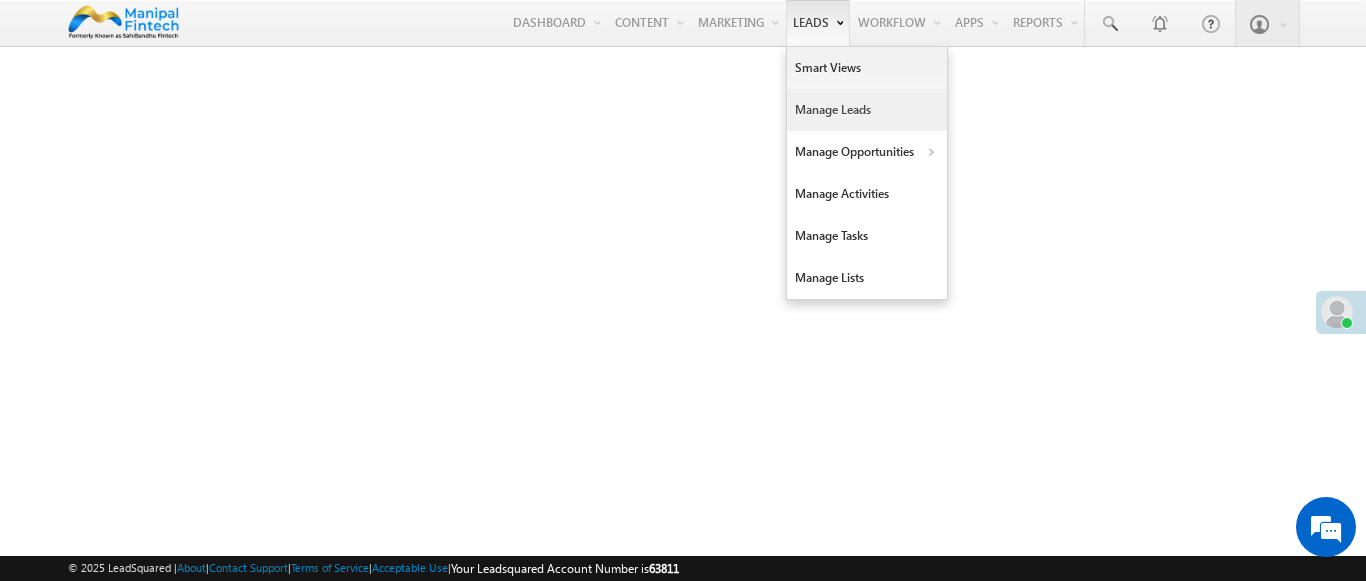 click on "Manage Leads" at bounding box center (867, 110) 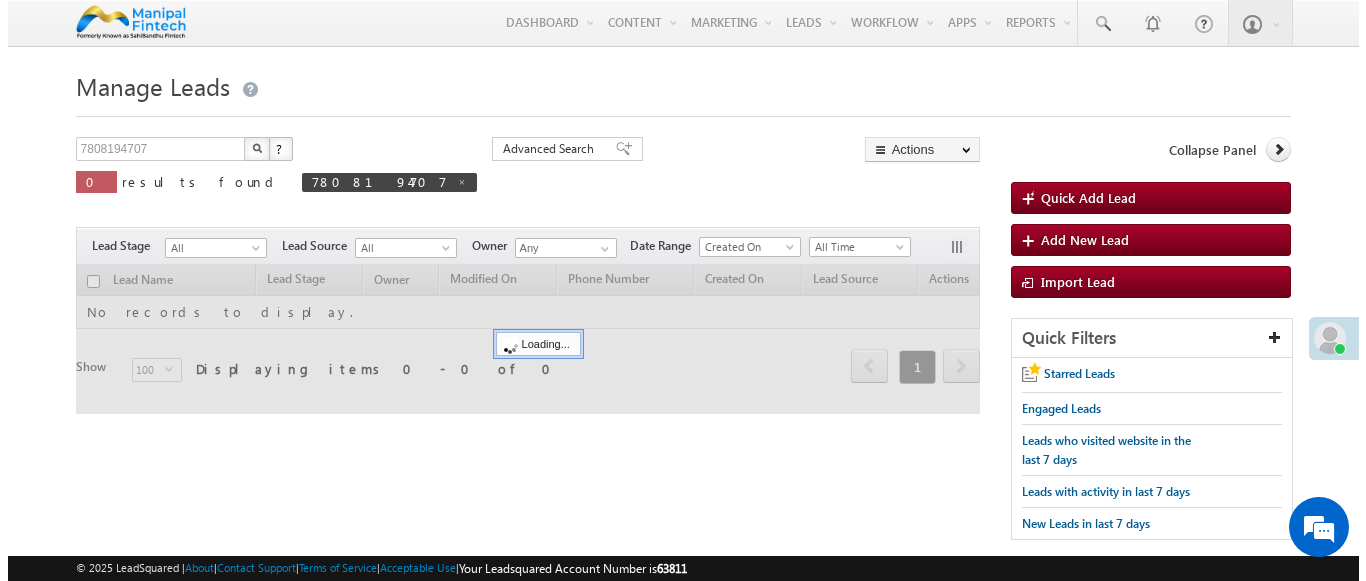 scroll, scrollTop: 0, scrollLeft: 0, axis: both 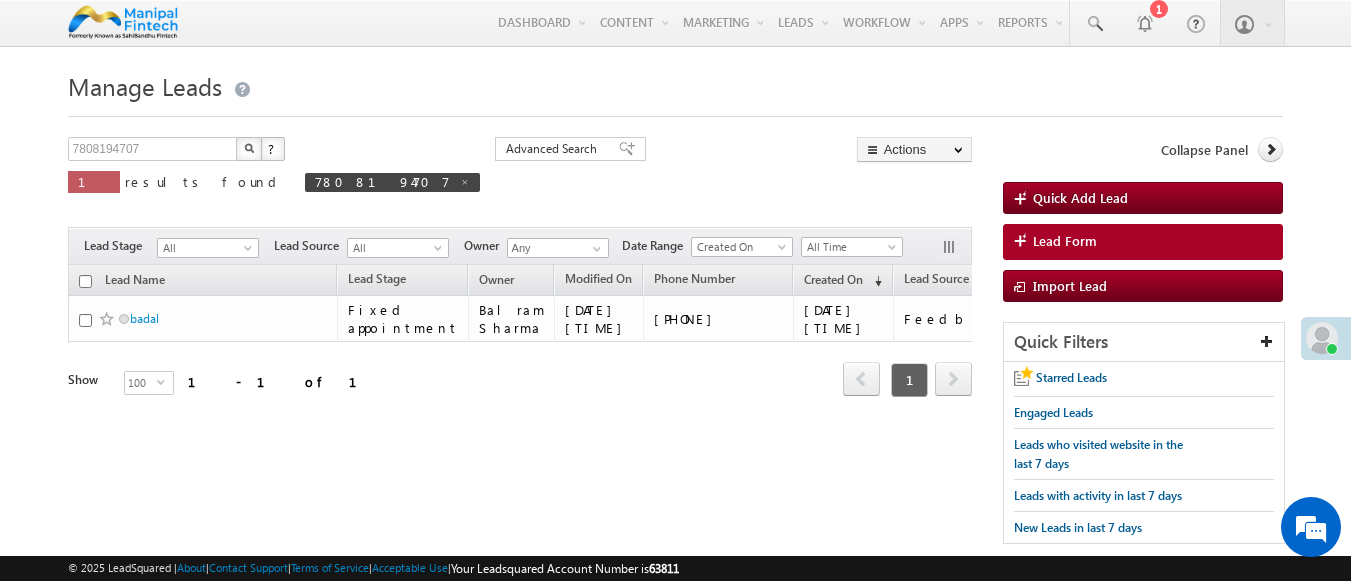 click on "Lead Form" at bounding box center (1143, 242) 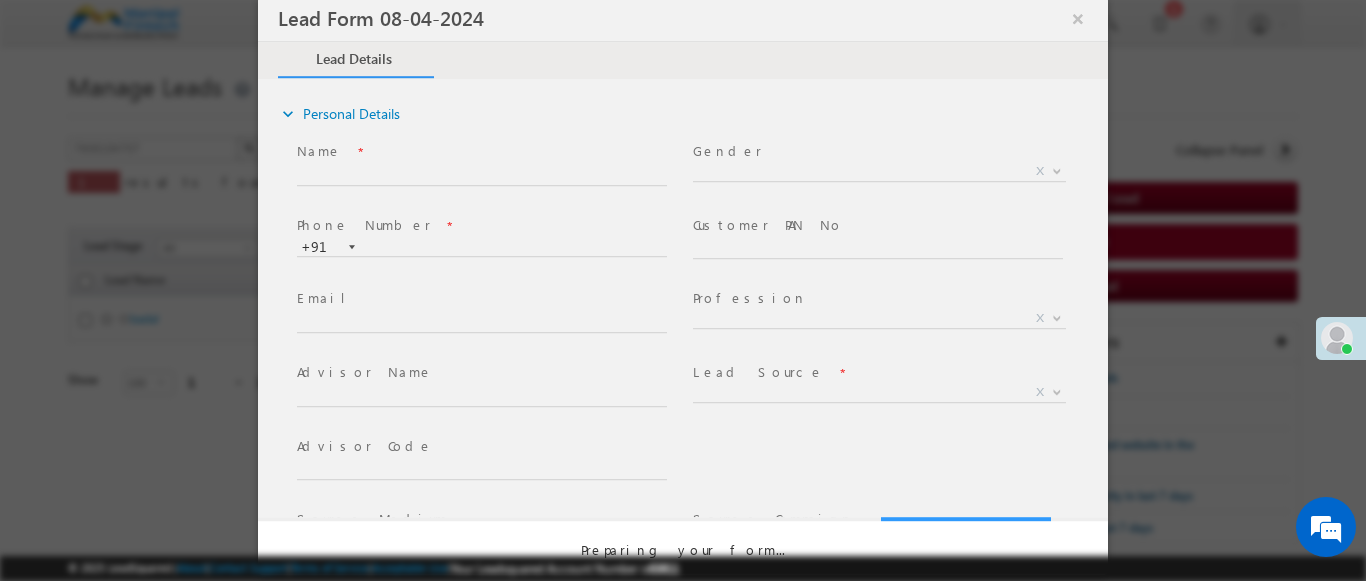 select on "Open" 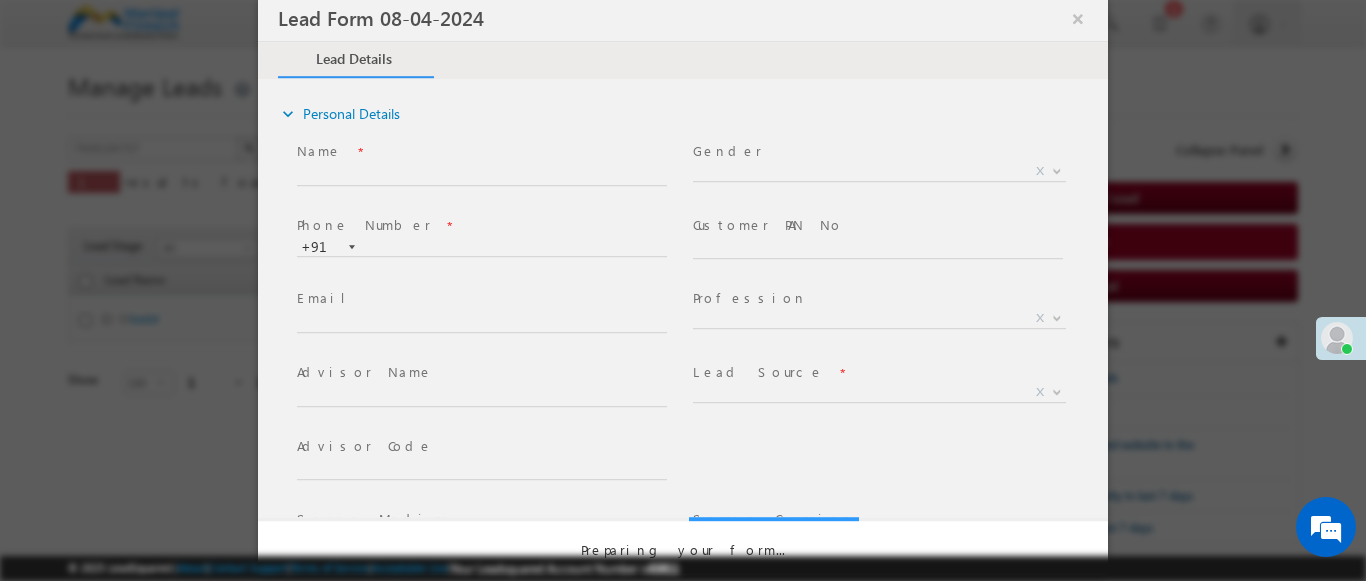 scroll, scrollTop: 0, scrollLeft: 0, axis: both 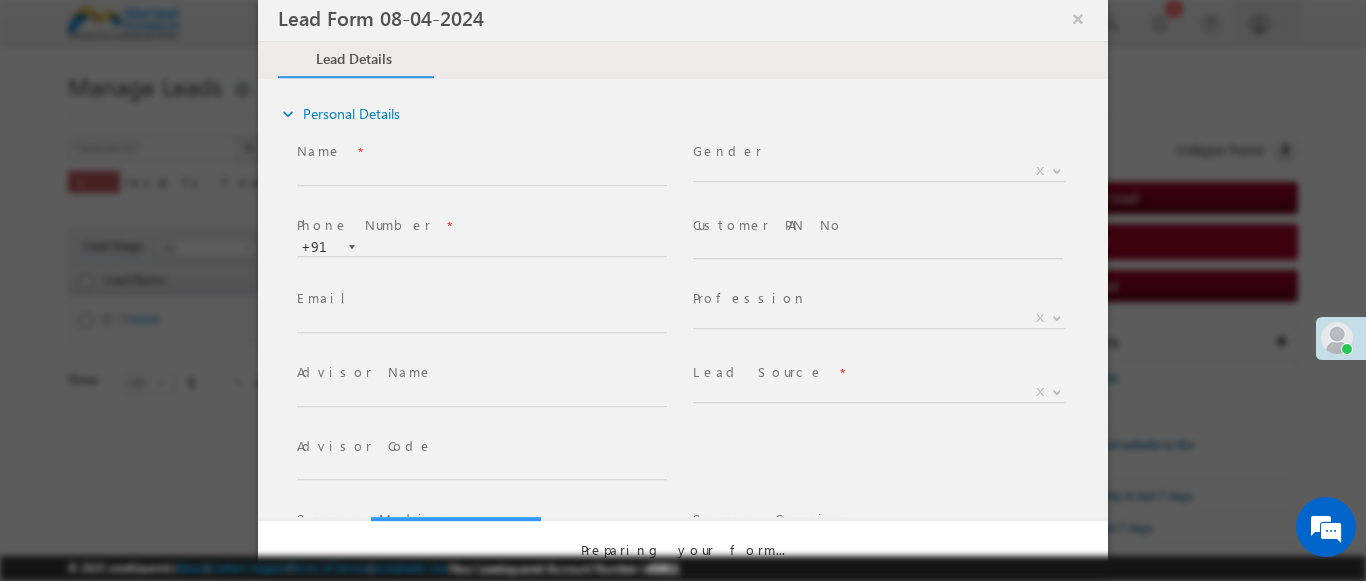 select on "Prospecting" 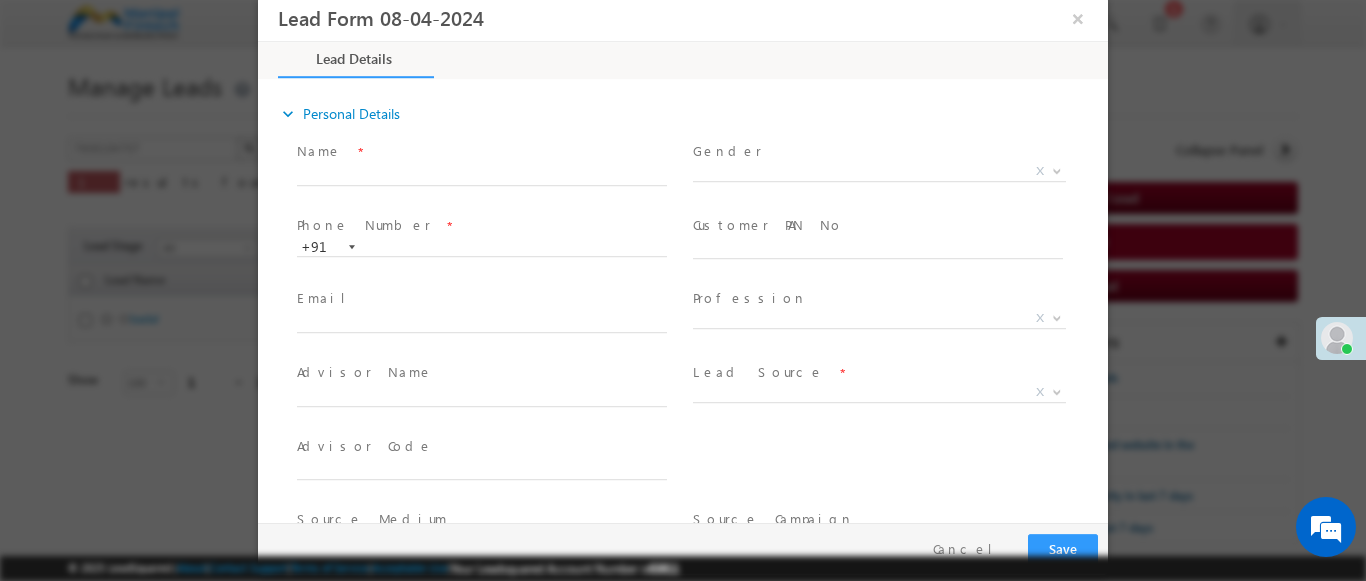 type on "07/11/25 12:12 AM" 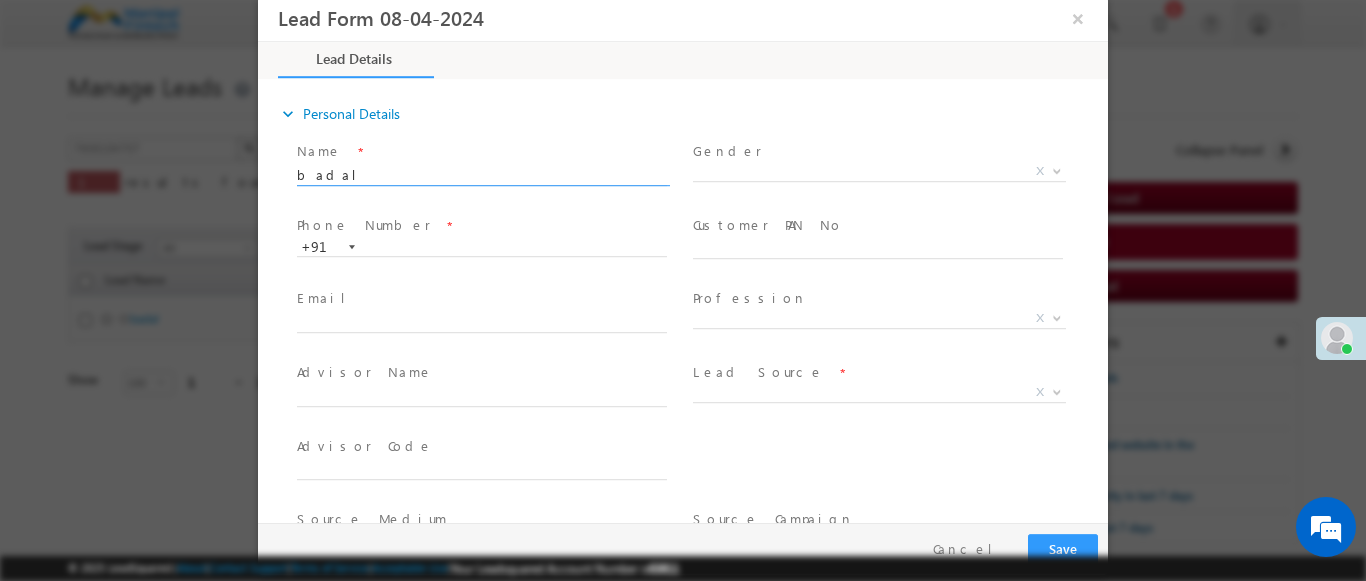 scroll, scrollTop: 0, scrollLeft: 0, axis: both 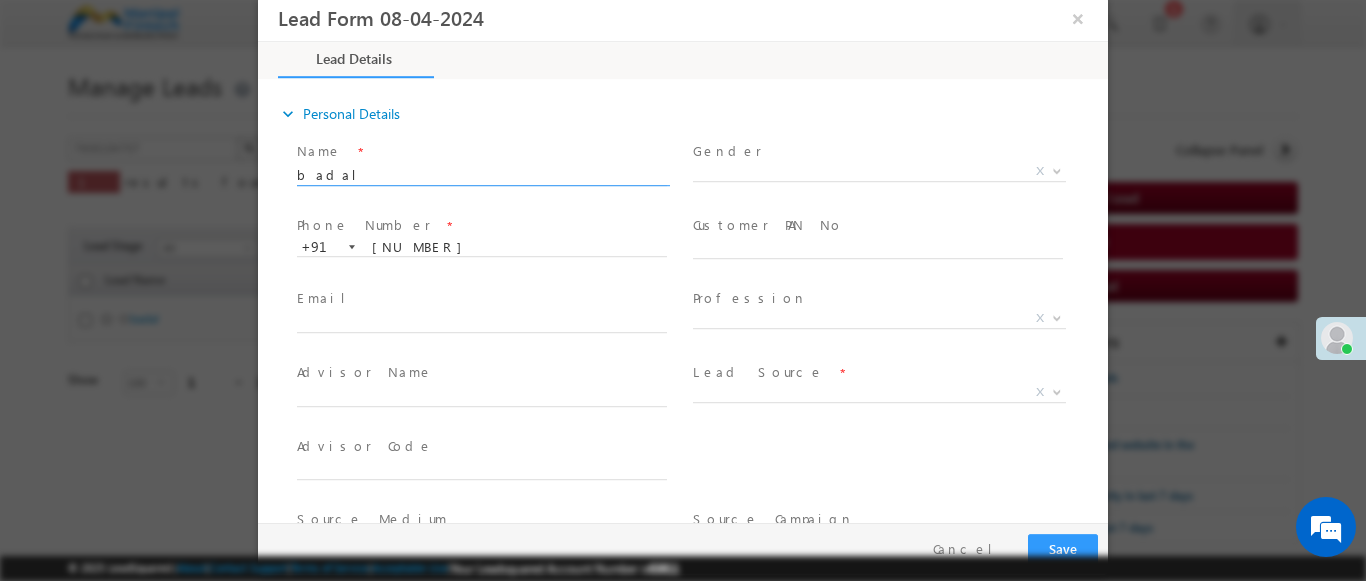 type on "[NUMBER]" 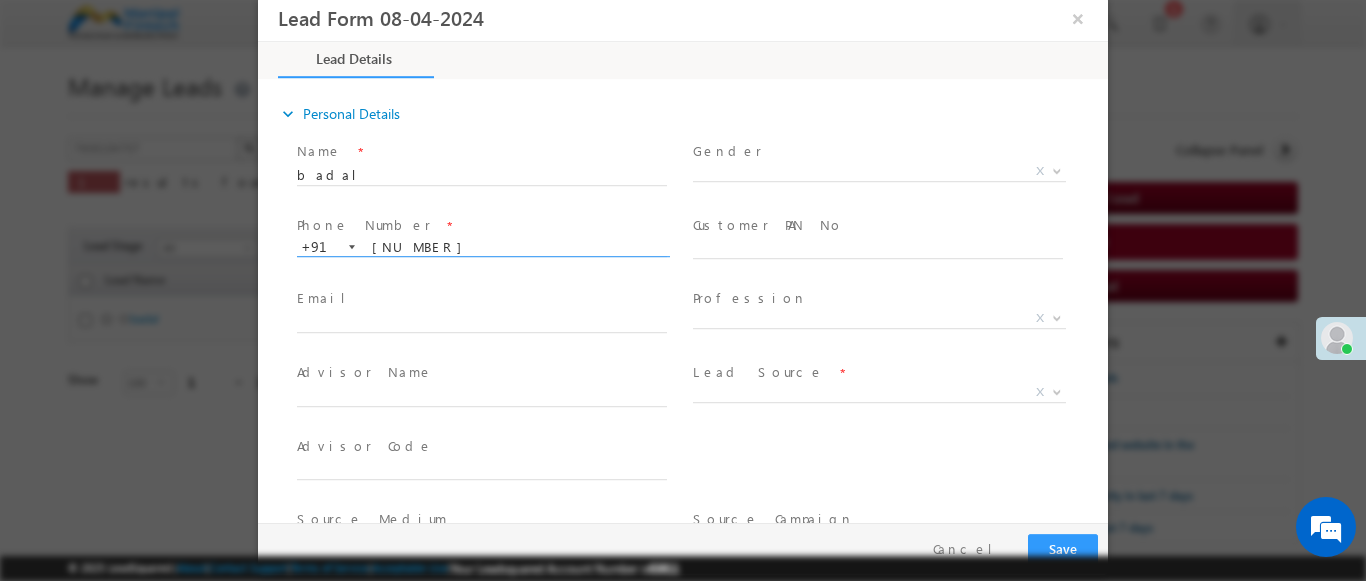 type on "0" 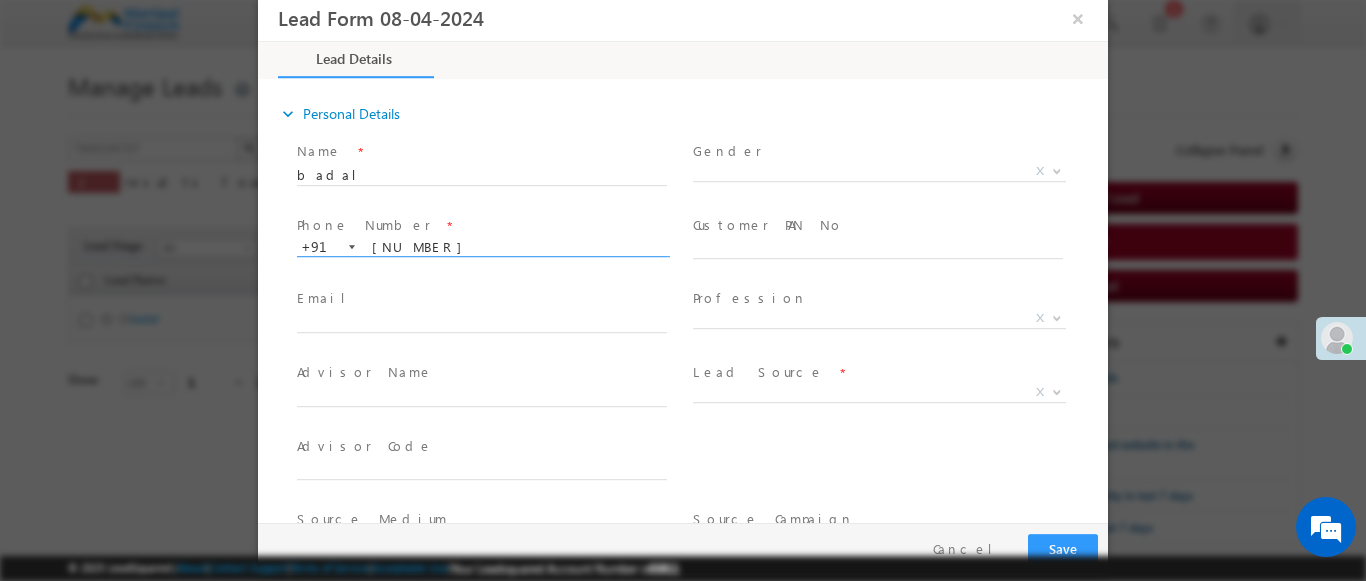 type on "[NUMBER]" 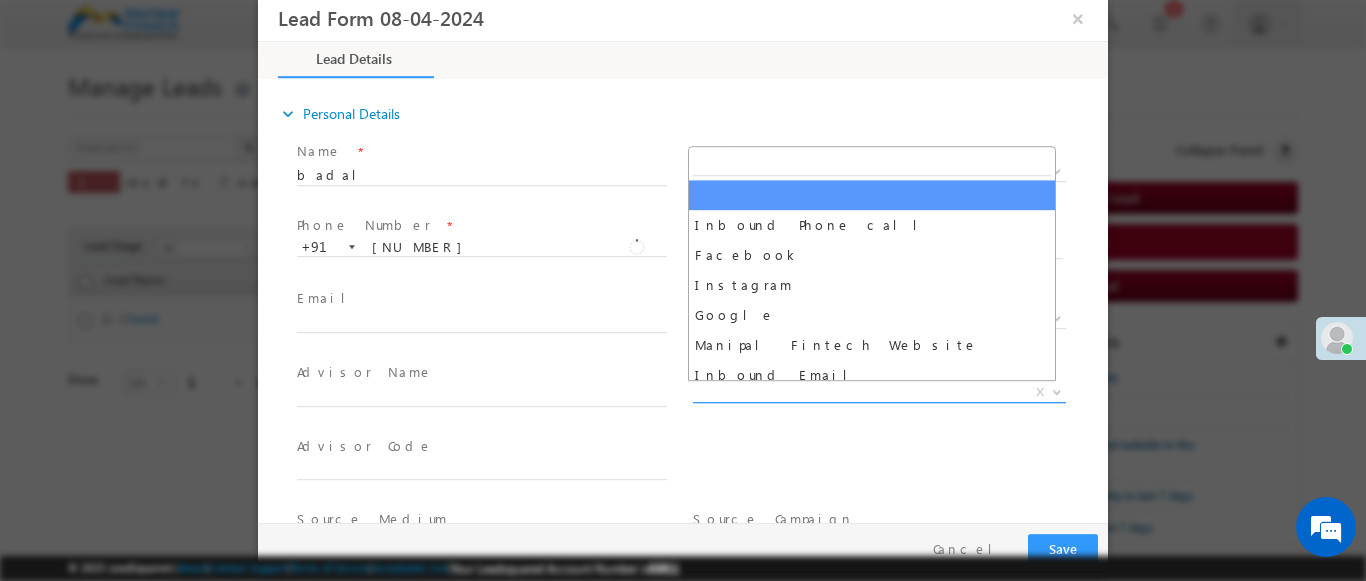 scroll, scrollTop: 1570, scrollLeft: 0, axis: vertical 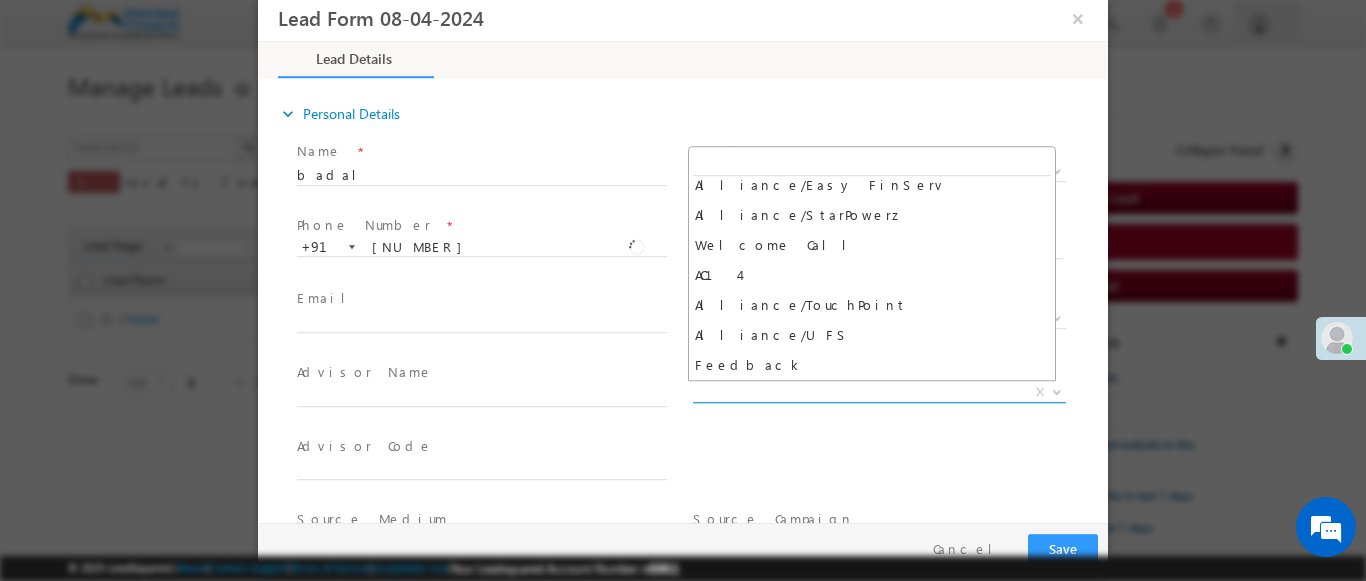 select on "Feedback" 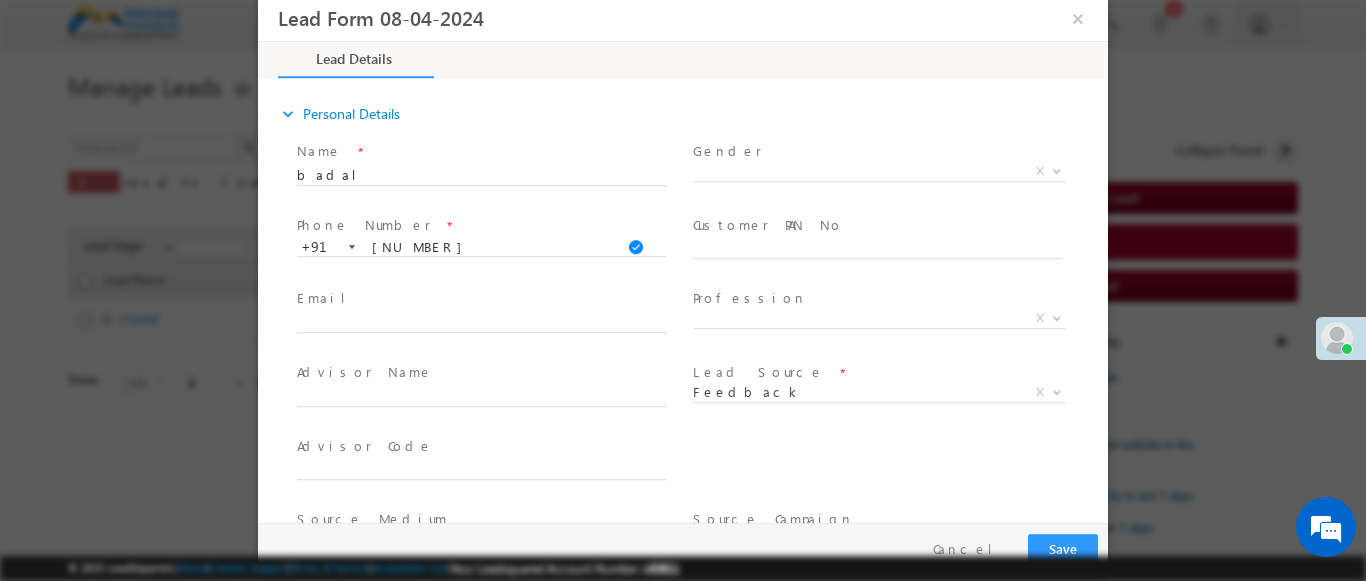 scroll, scrollTop: 886, scrollLeft: 0, axis: vertical 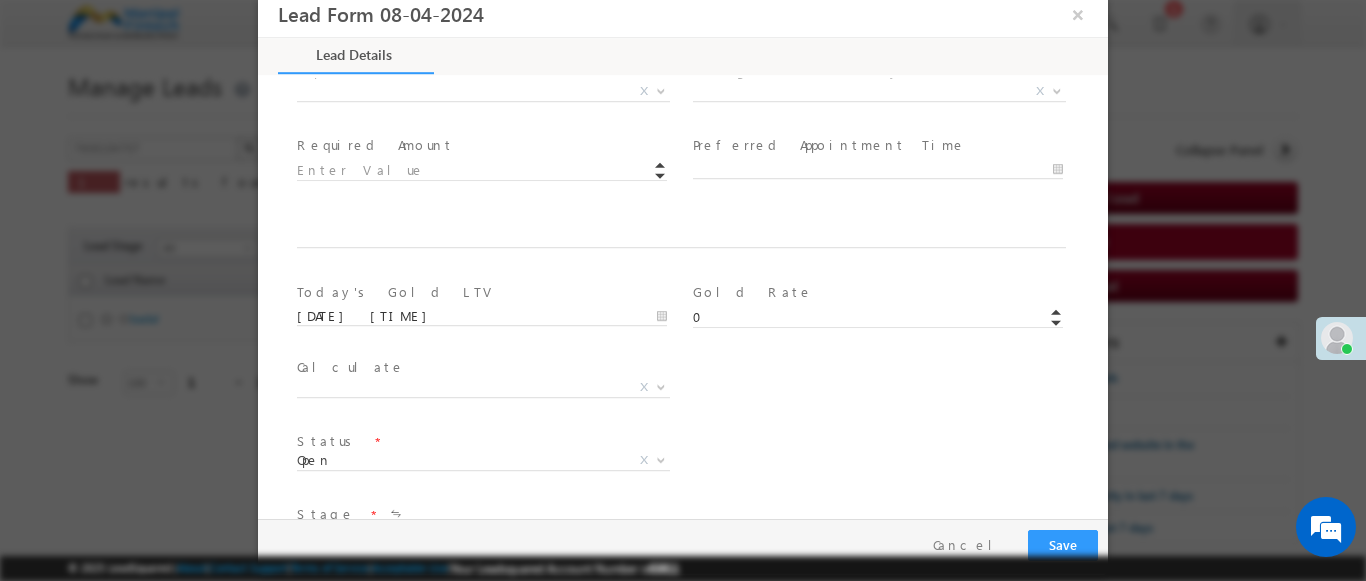 type on "600002" 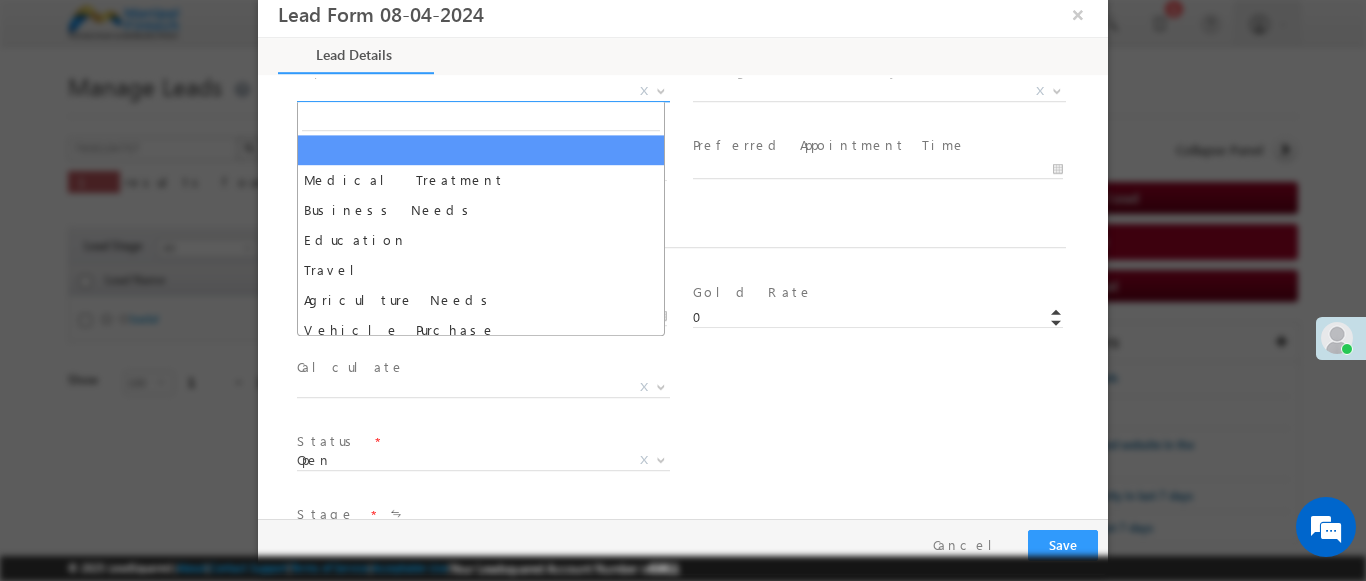 select on "Medical Treatment" 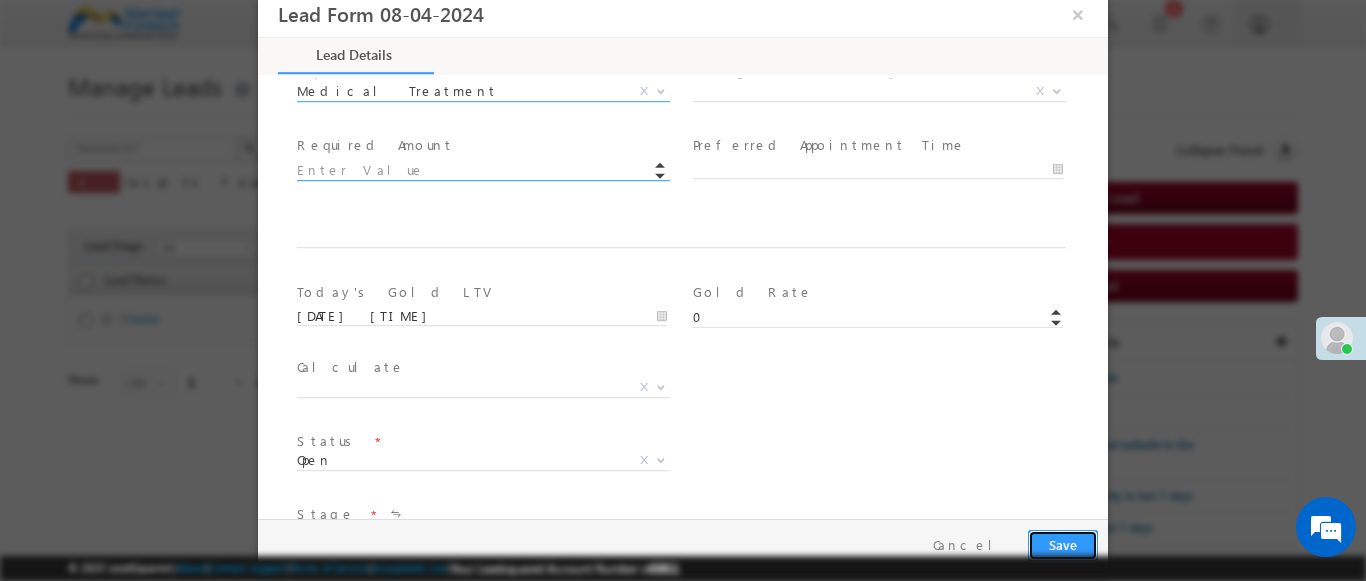 click on "Save" at bounding box center [1063, 545] 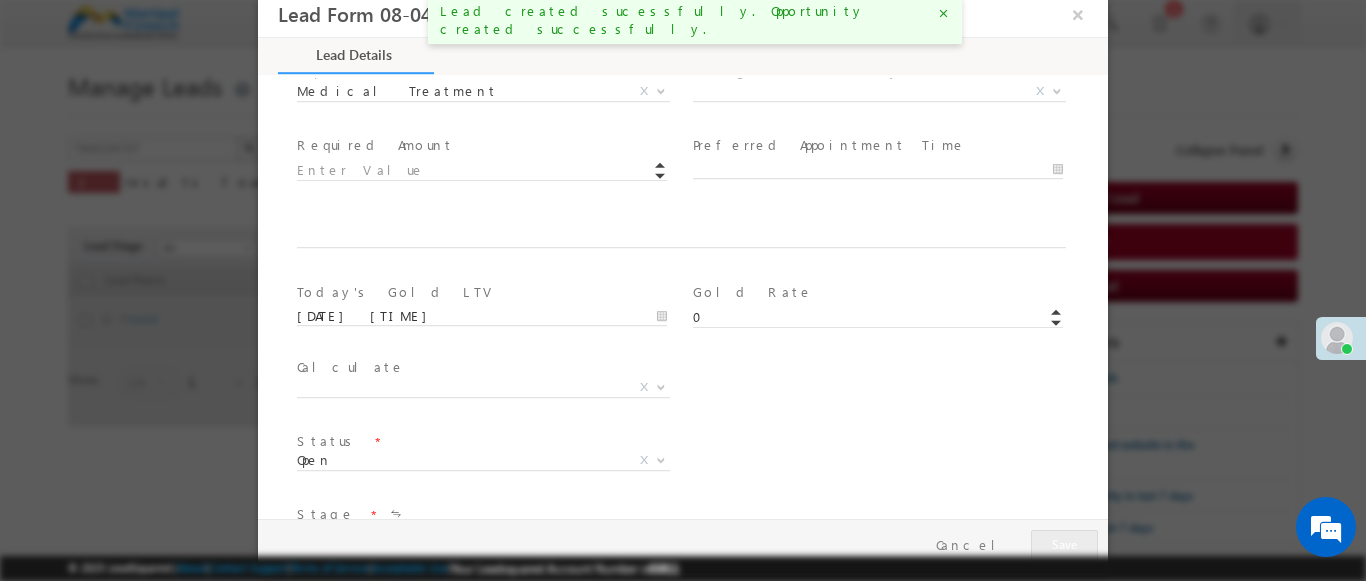 type on "Tamil Nadu" 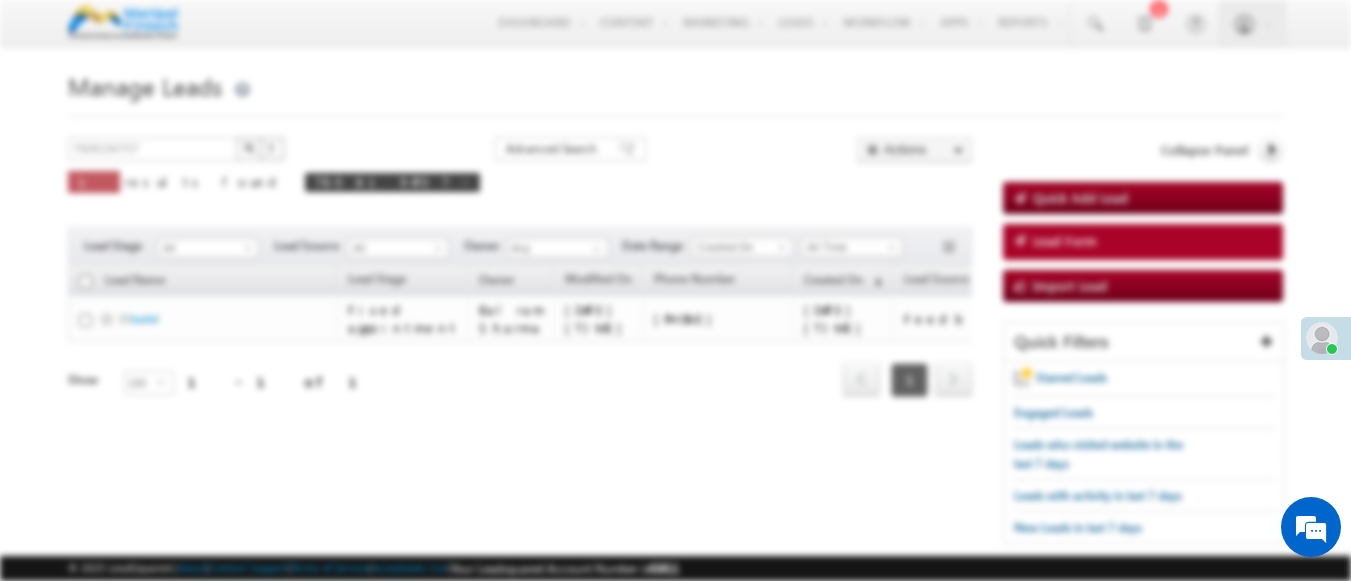 scroll, scrollTop: 0, scrollLeft: 0, axis: both 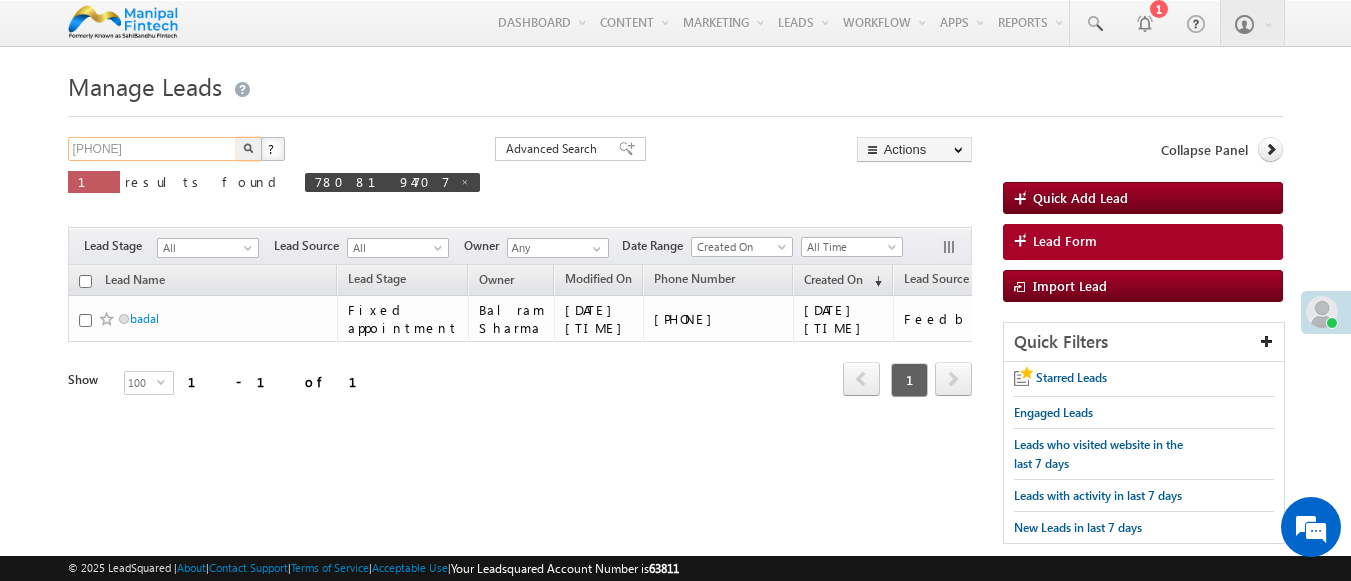 type on "[PHONE]" 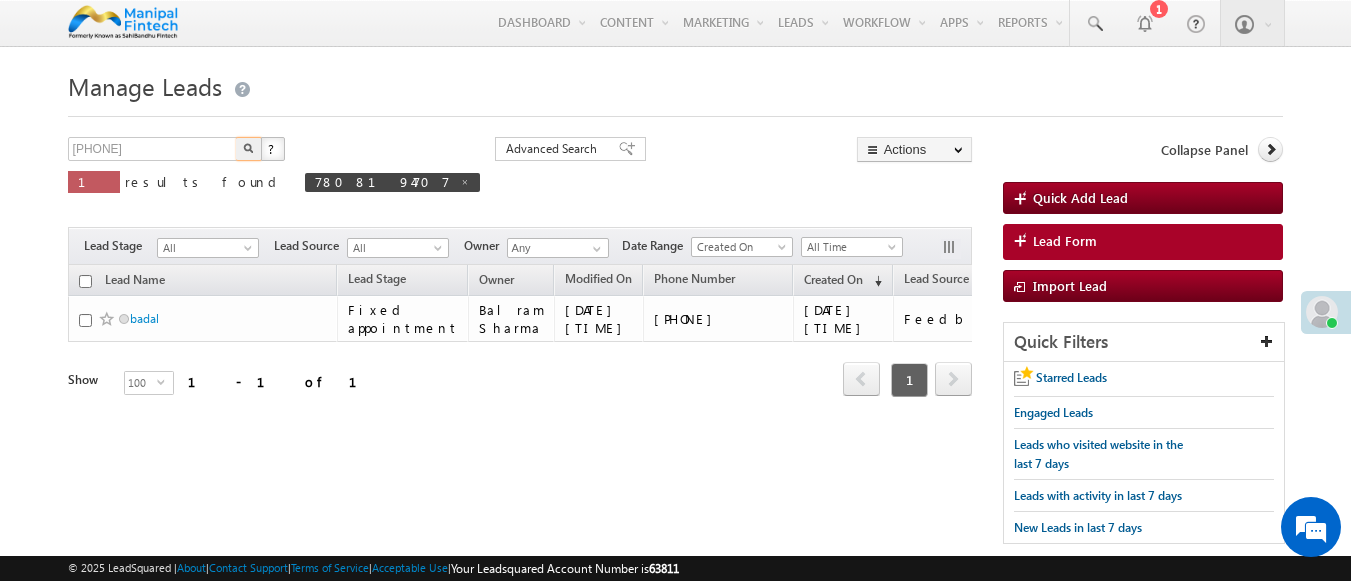 click at bounding box center (248, 148) 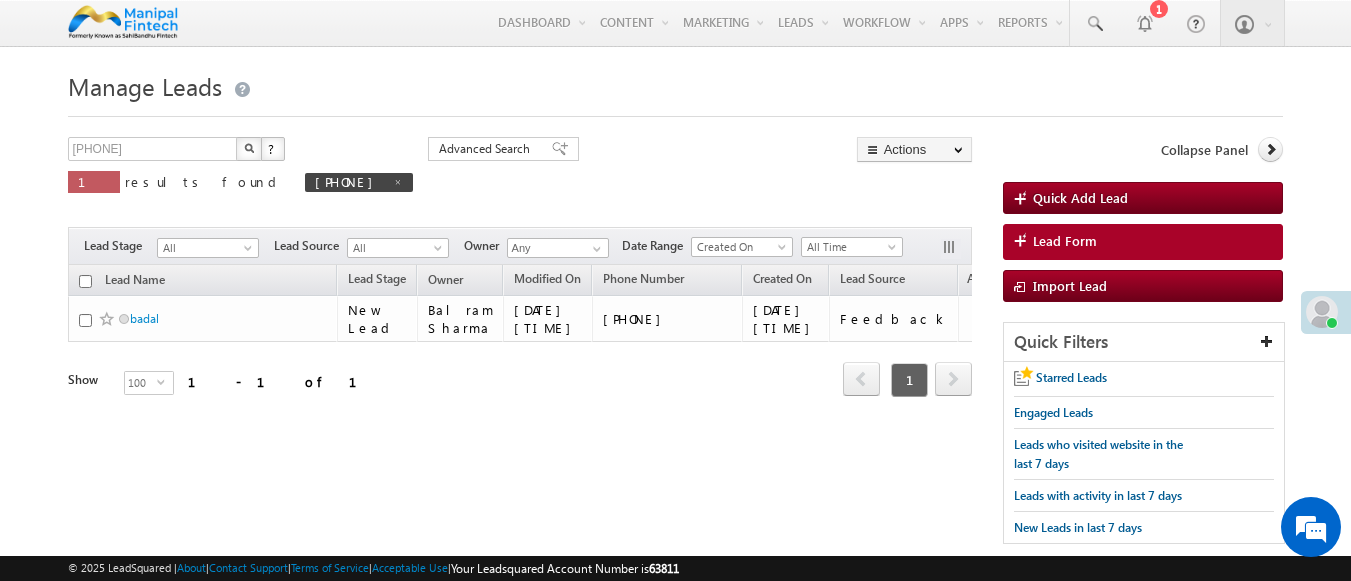 scroll, scrollTop: 0, scrollLeft: 0, axis: both 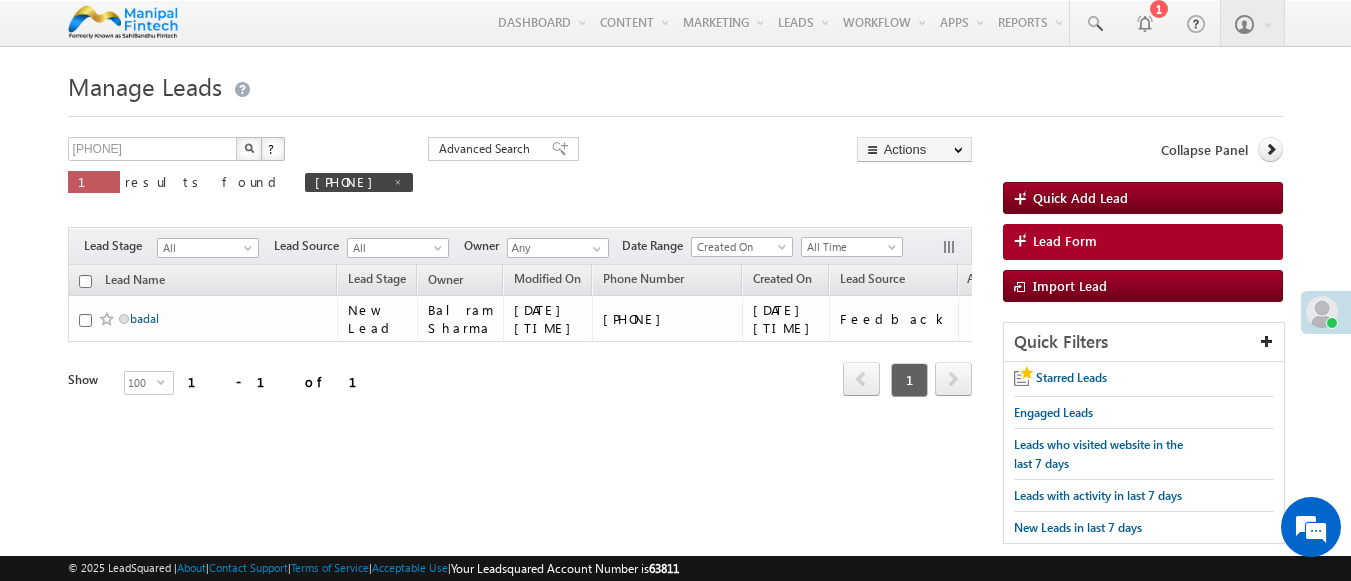 click on "badal" at bounding box center [144, 318] 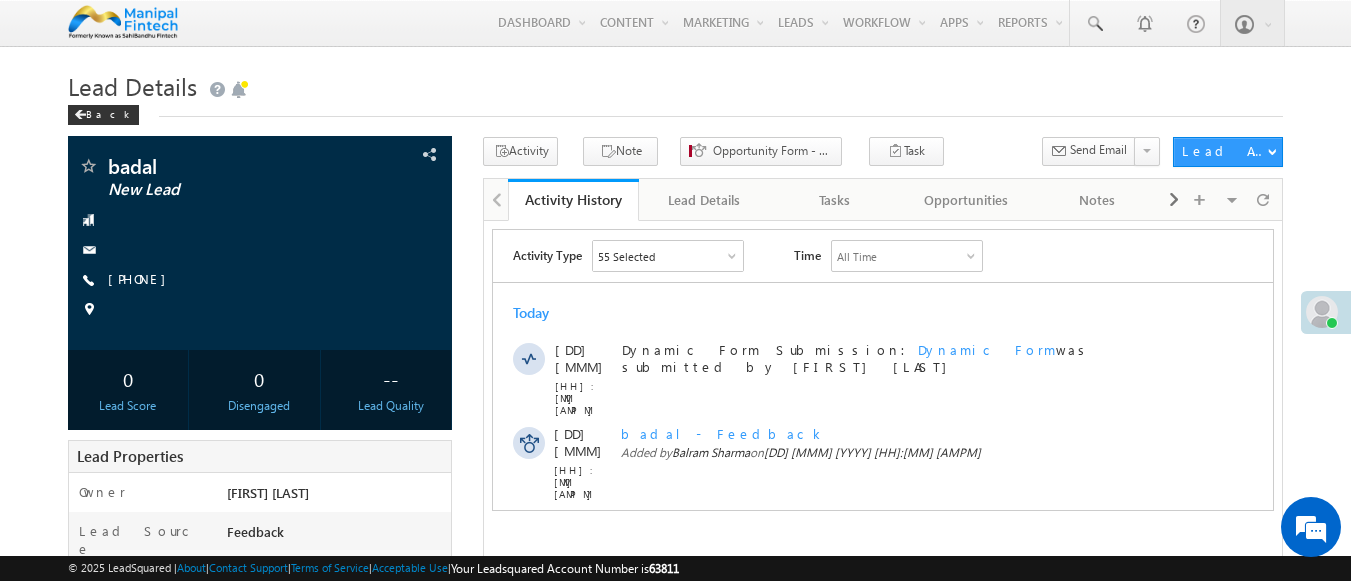 scroll, scrollTop: 0, scrollLeft: 0, axis: both 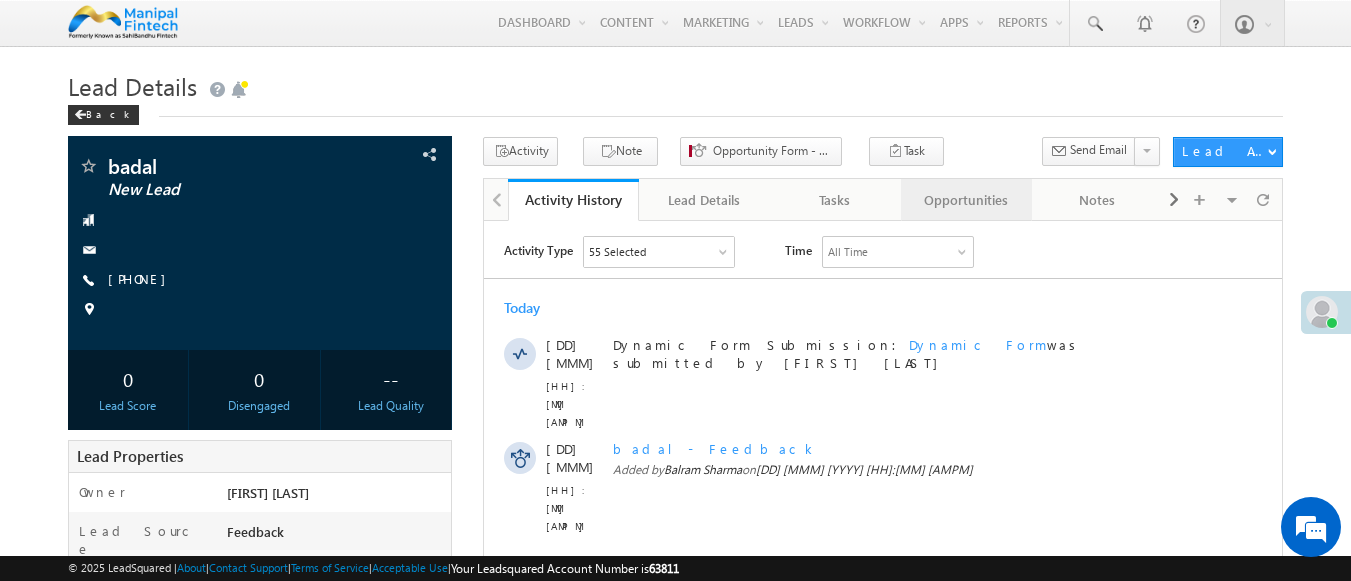 click on "Opportunities" at bounding box center [965, 200] 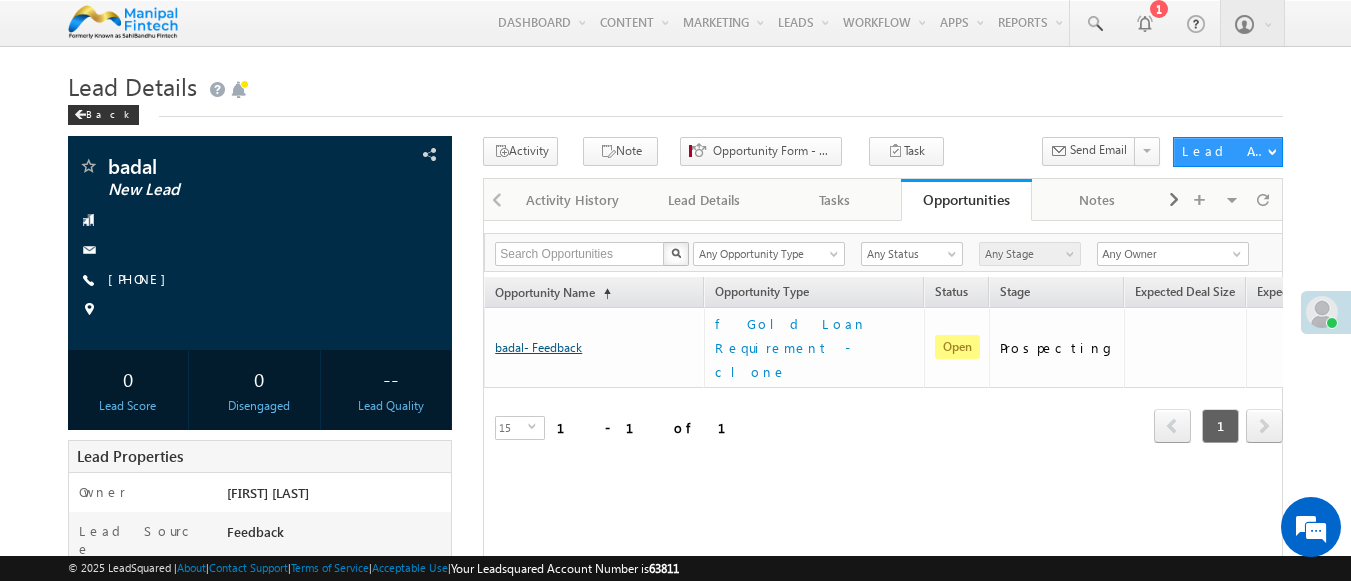 click on "badal- Feedback" at bounding box center (538, 347) 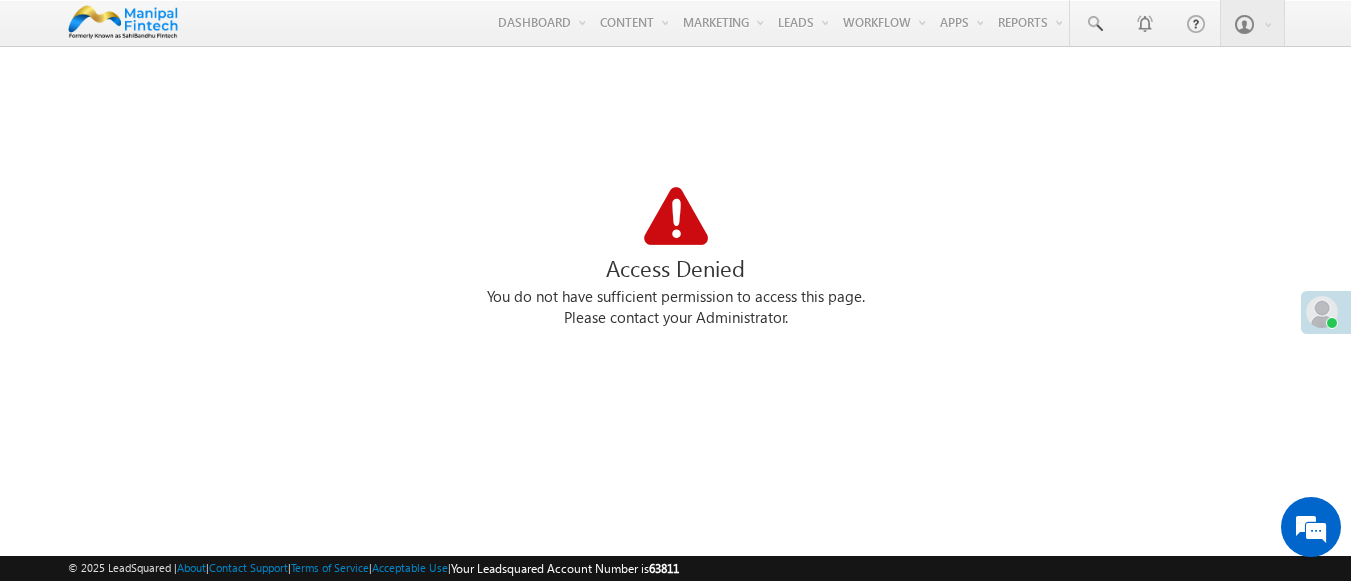 scroll, scrollTop: 0, scrollLeft: 0, axis: both 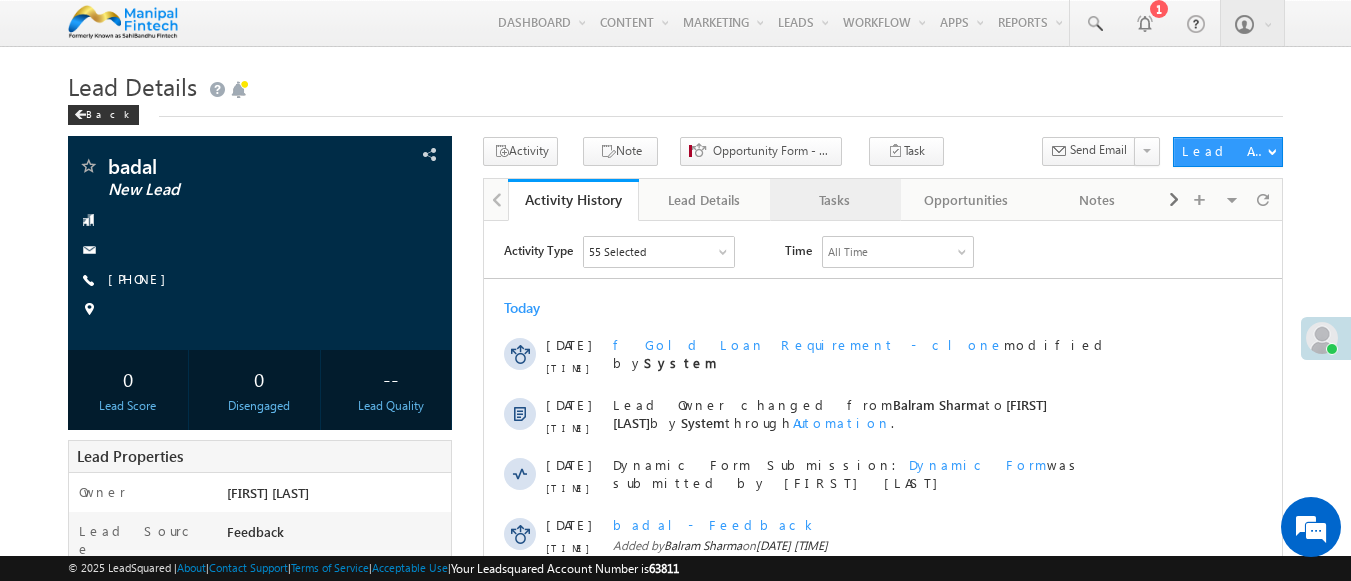 click on "Tasks" at bounding box center [834, 200] 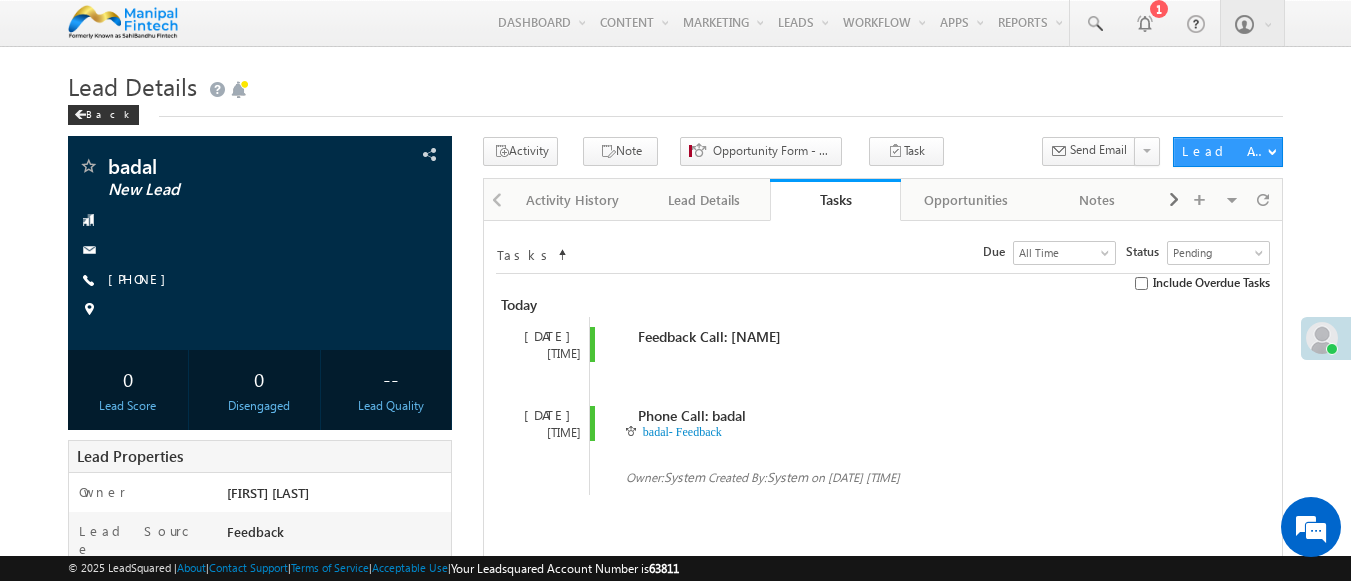 scroll, scrollTop: 0, scrollLeft: 0, axis: both 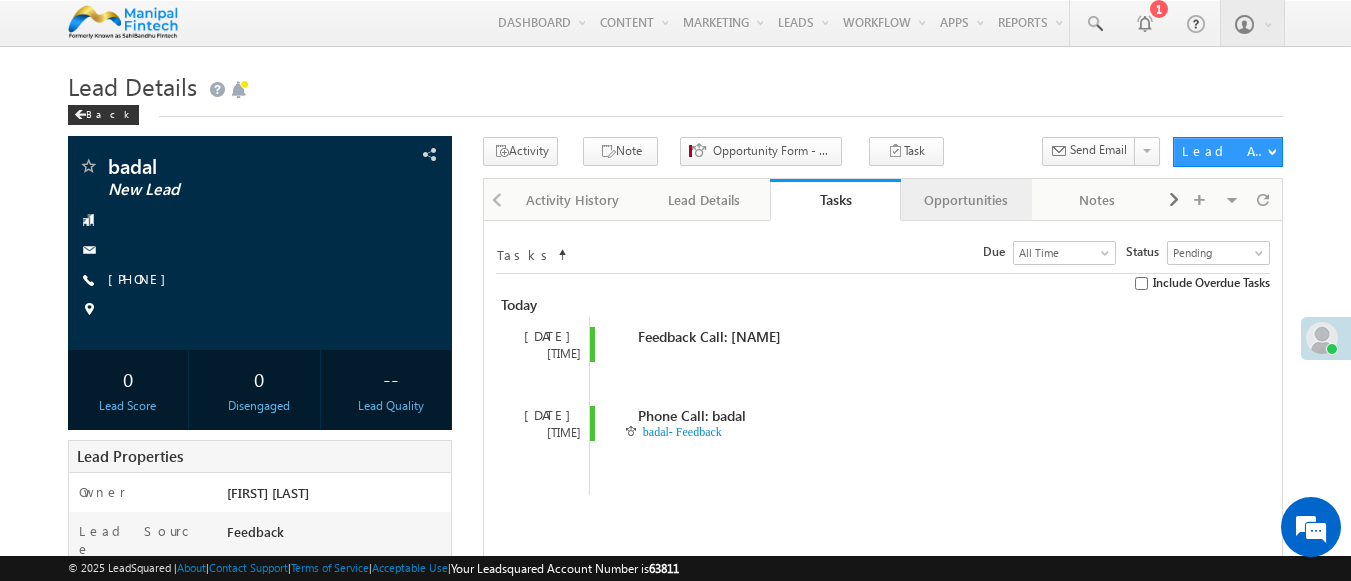 click on "Opportunities" at bounding box center [965, 200] 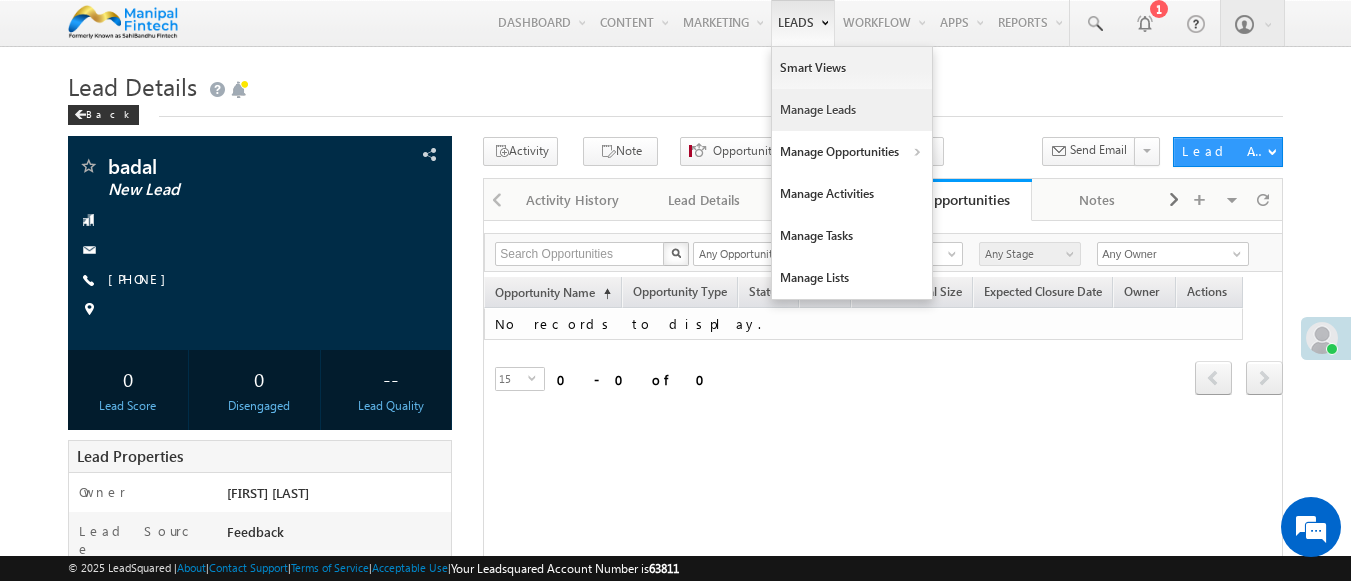 click on "Manage Leads" at bounding box center (852, 110) 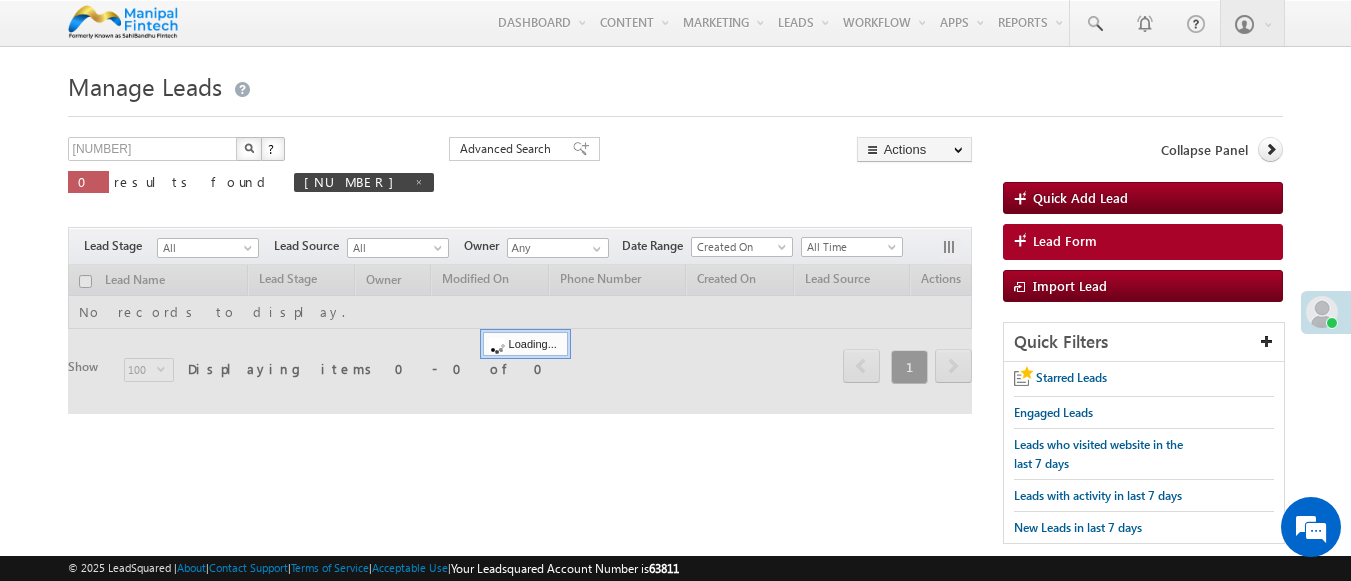 scroll, scrollTop: 0, scrollLeft: 0, axis: both 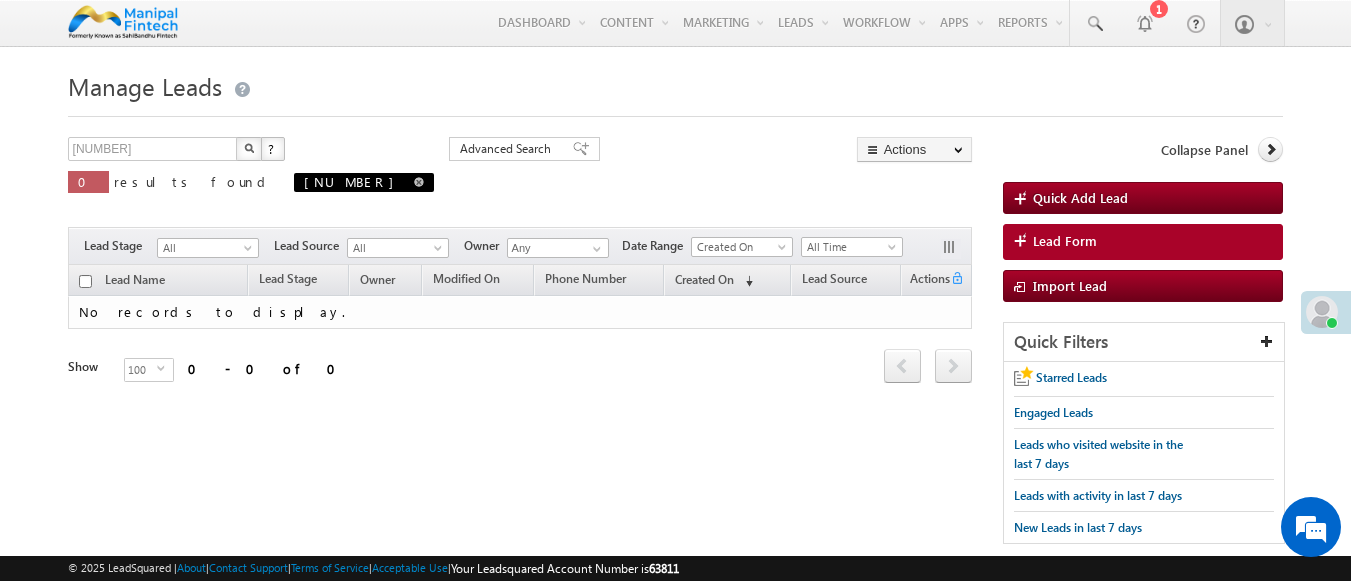 click at bounding box center (419, 182) 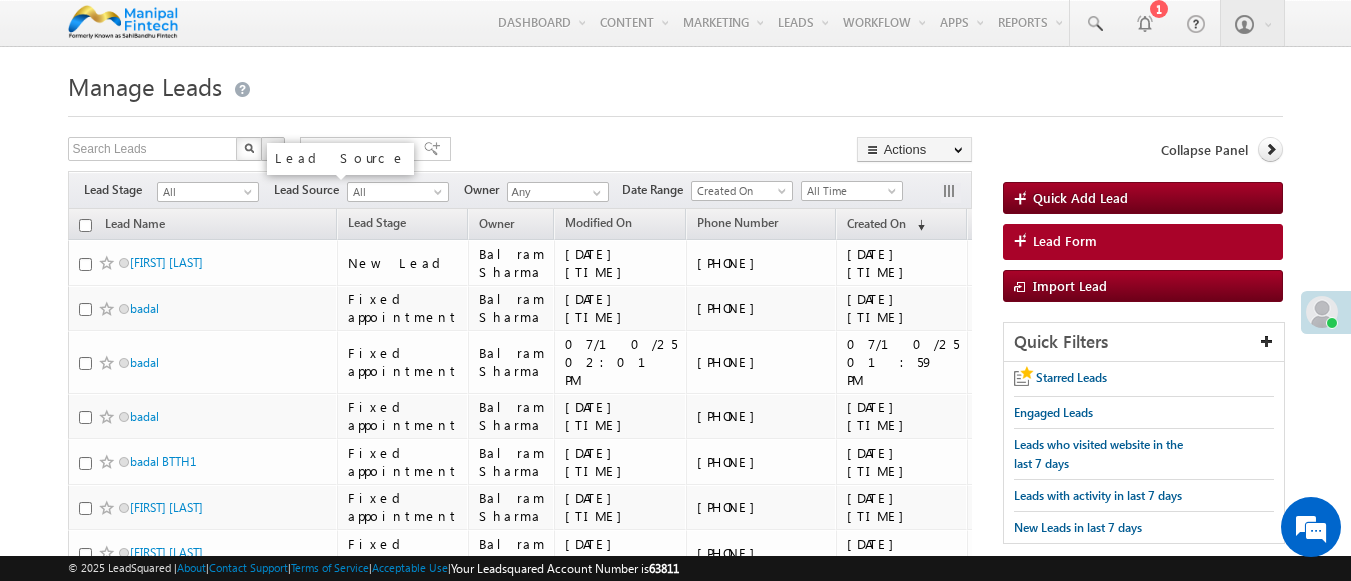 scroll, scrollTop: 0, scrollLeft: 0, axis: both 